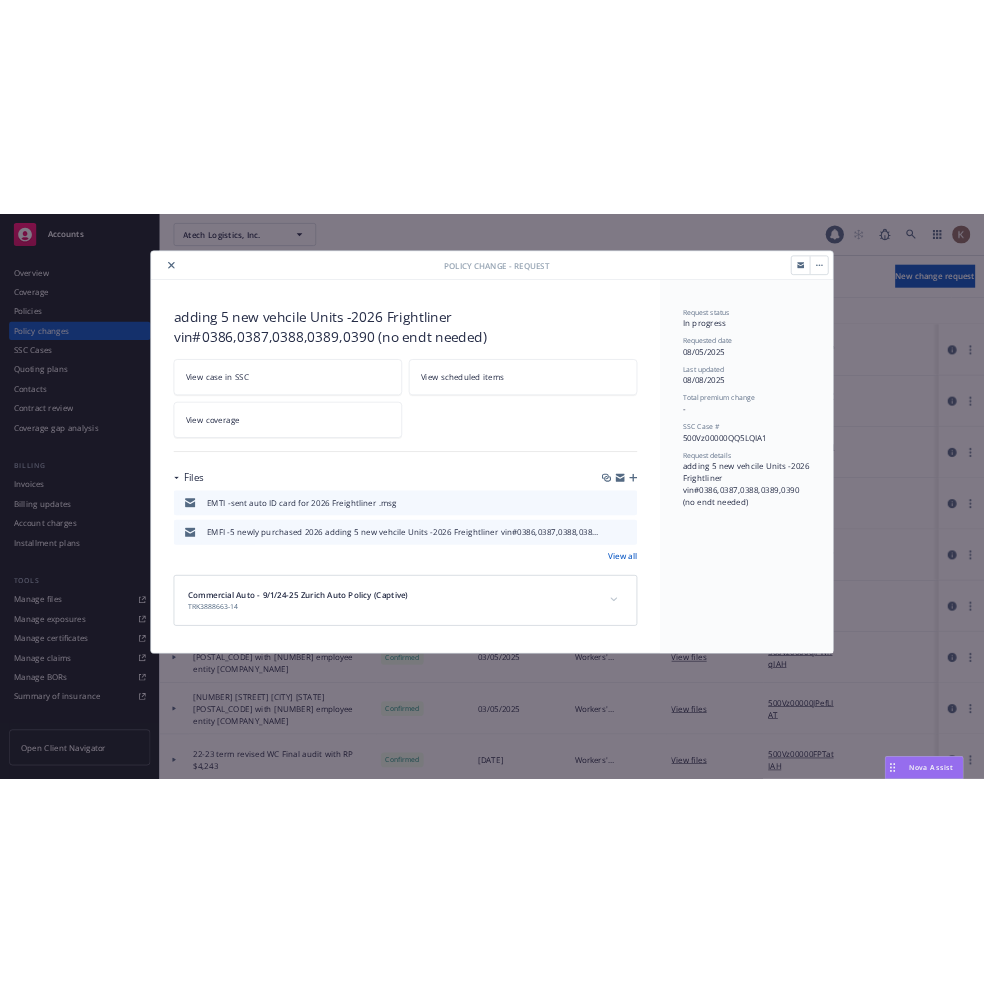 scroll, scrollTop: 0, scrollLeft: 0, axis: both 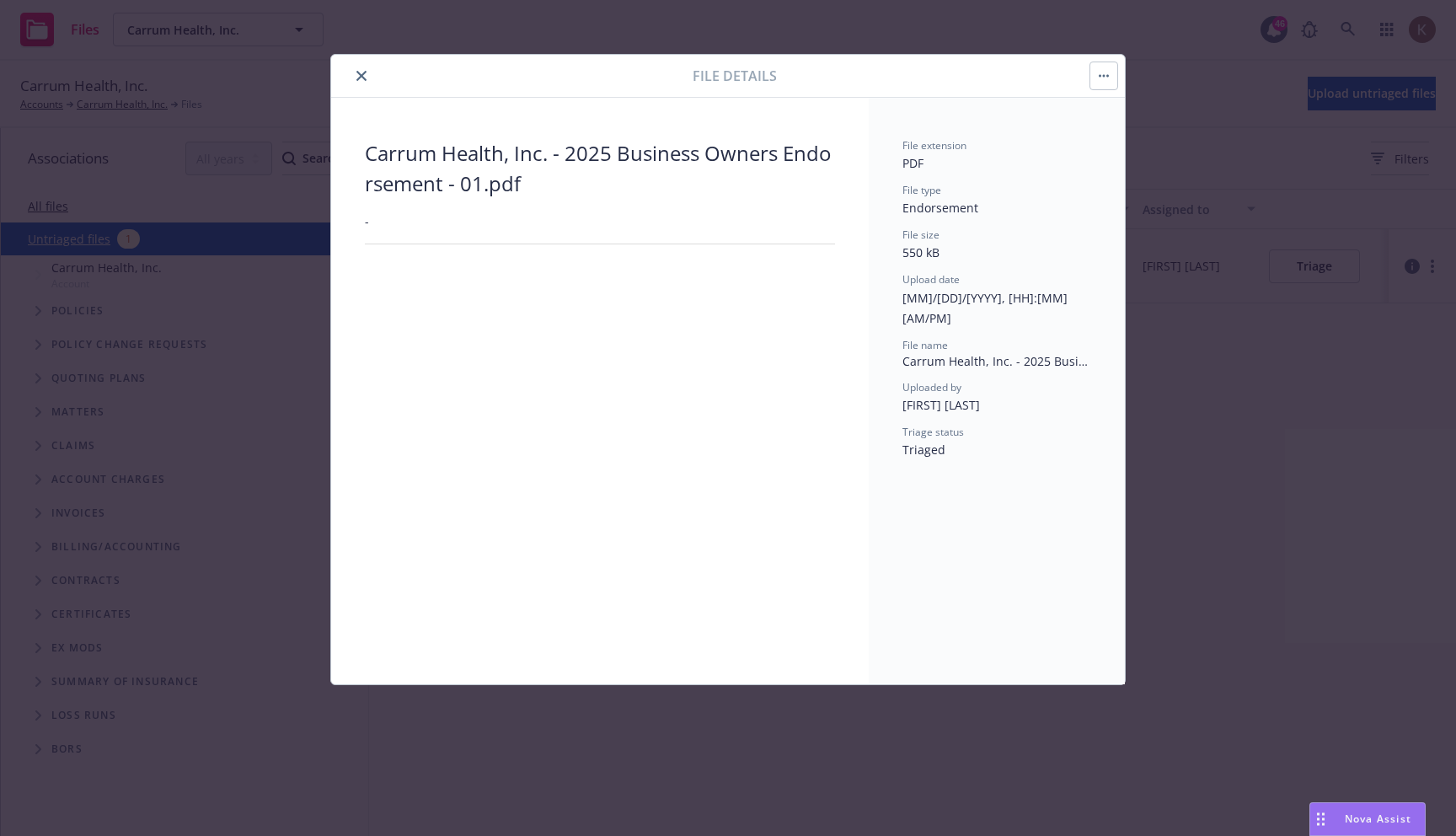 click 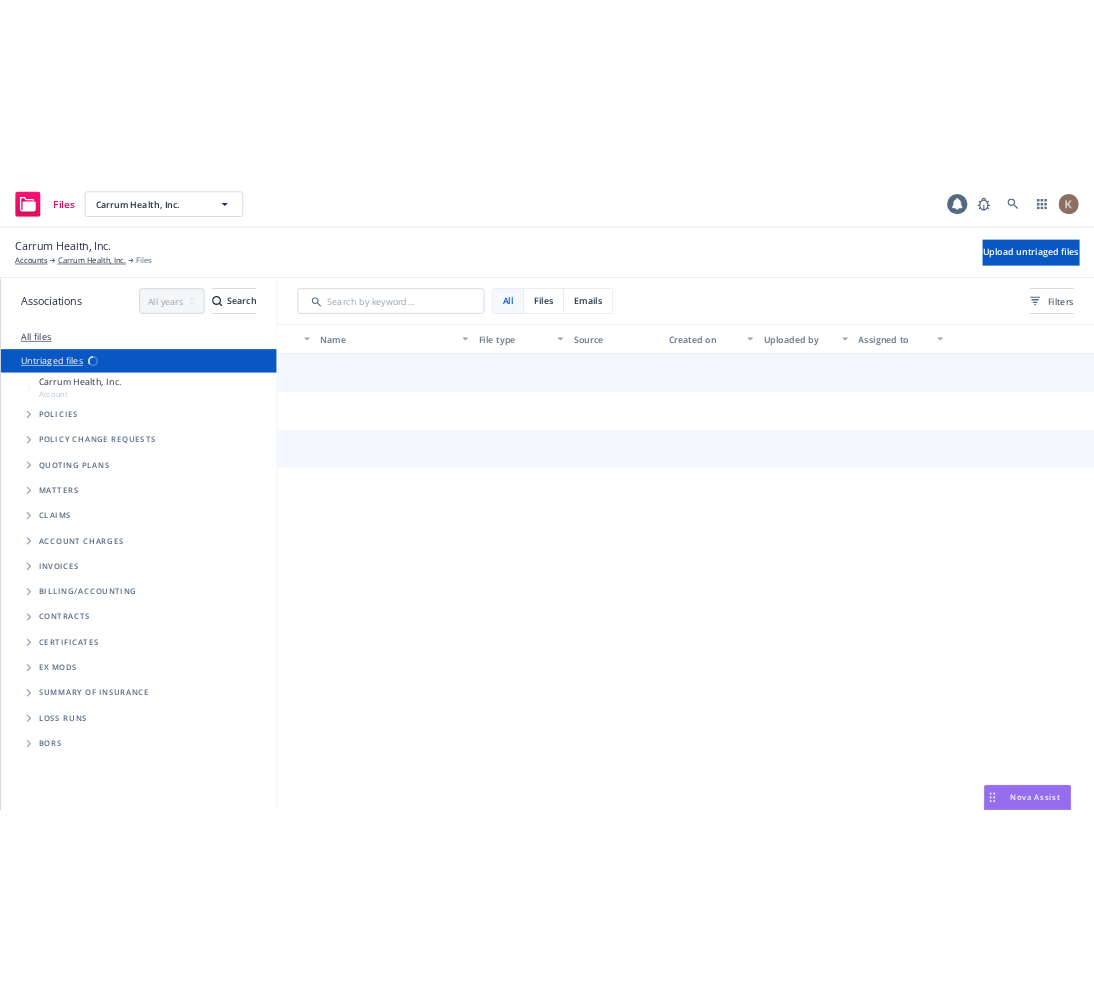 scroll, scrollTop: 0, scrollLeft: 0, axis: both 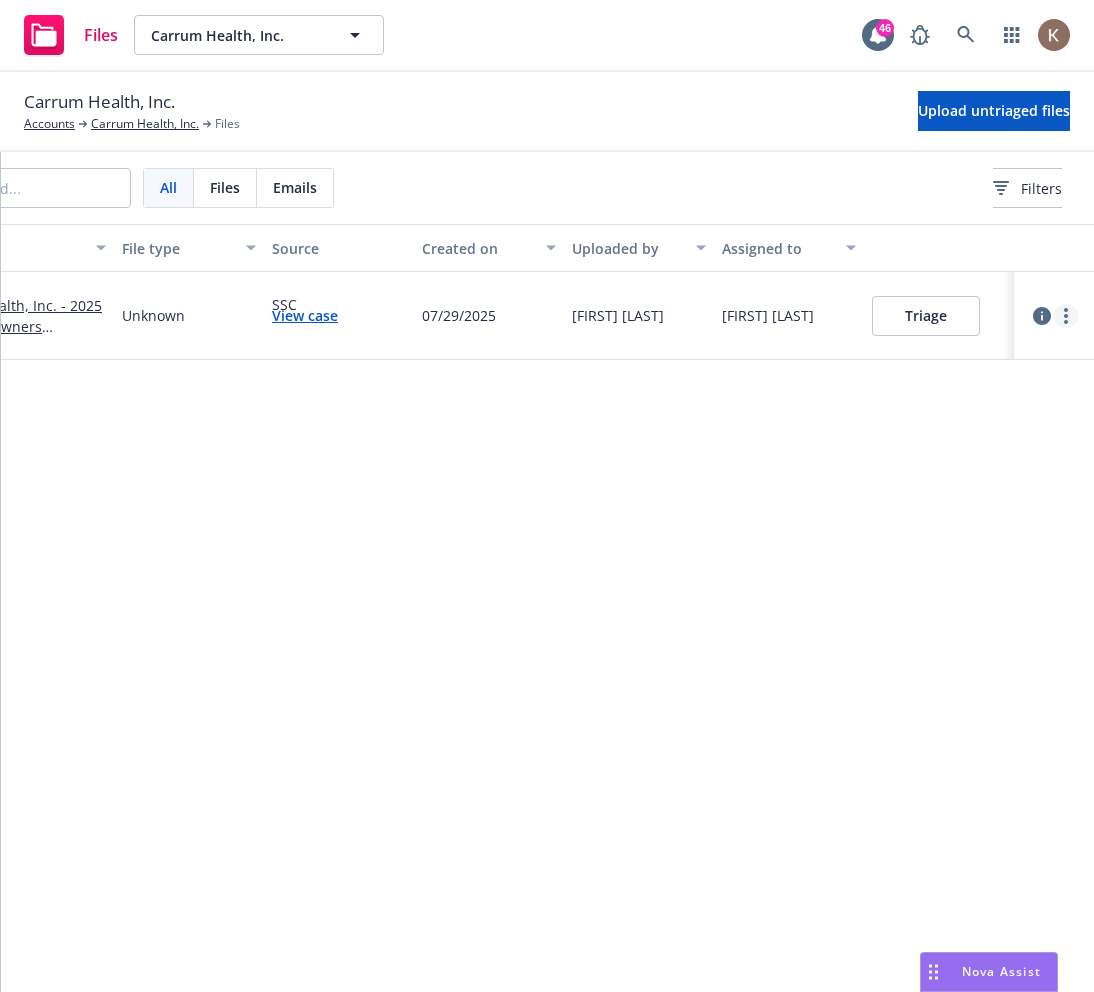 click at bounding box center (1066, 316) 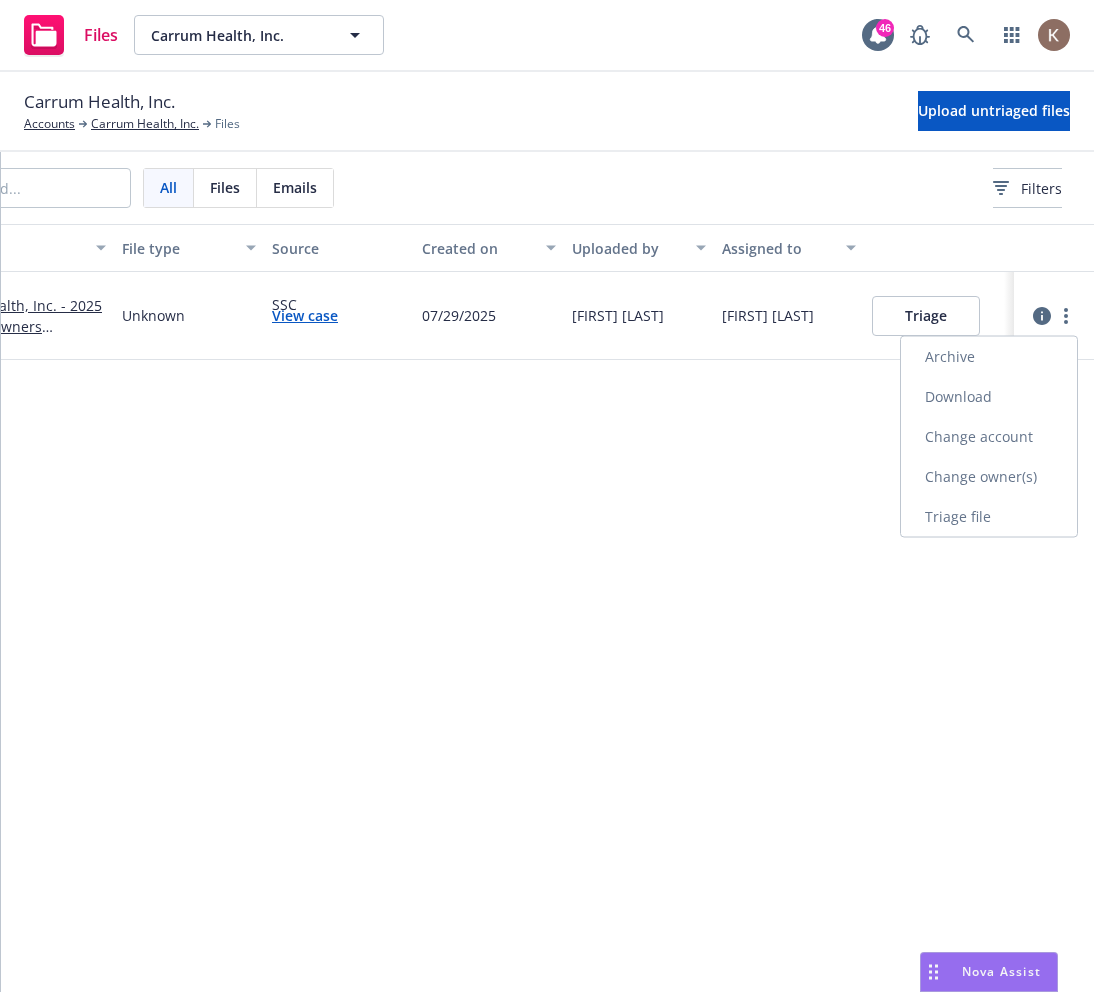 click on "Archive" at bounding box center [989, 357] 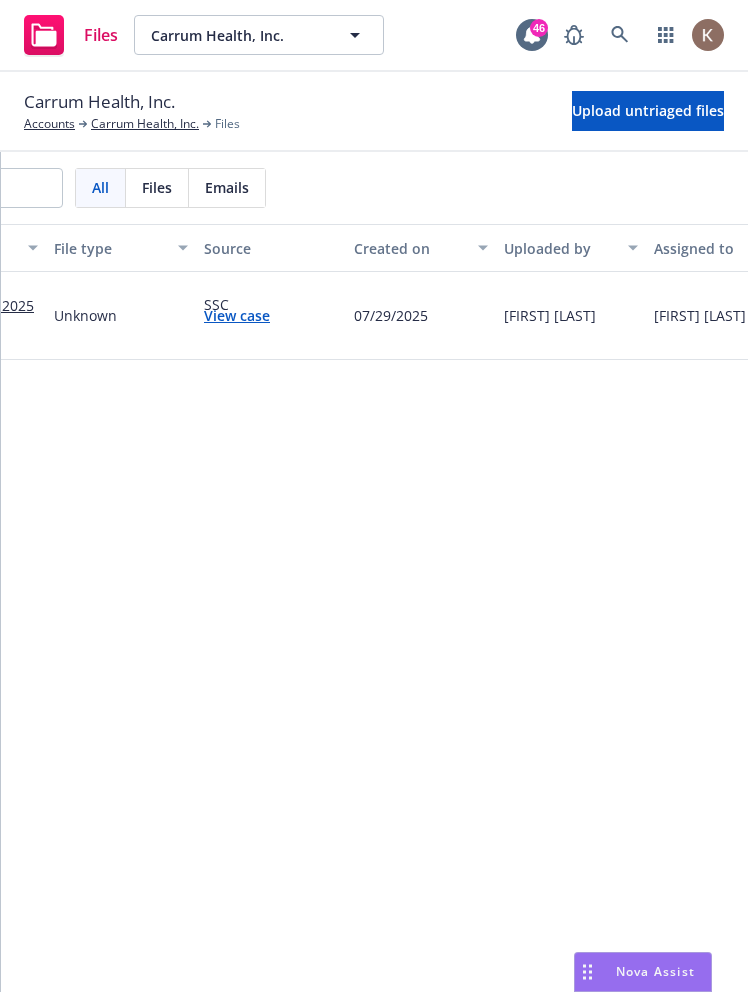 scroll, scrollTop: 0, scrollLeft: 0, axis: both 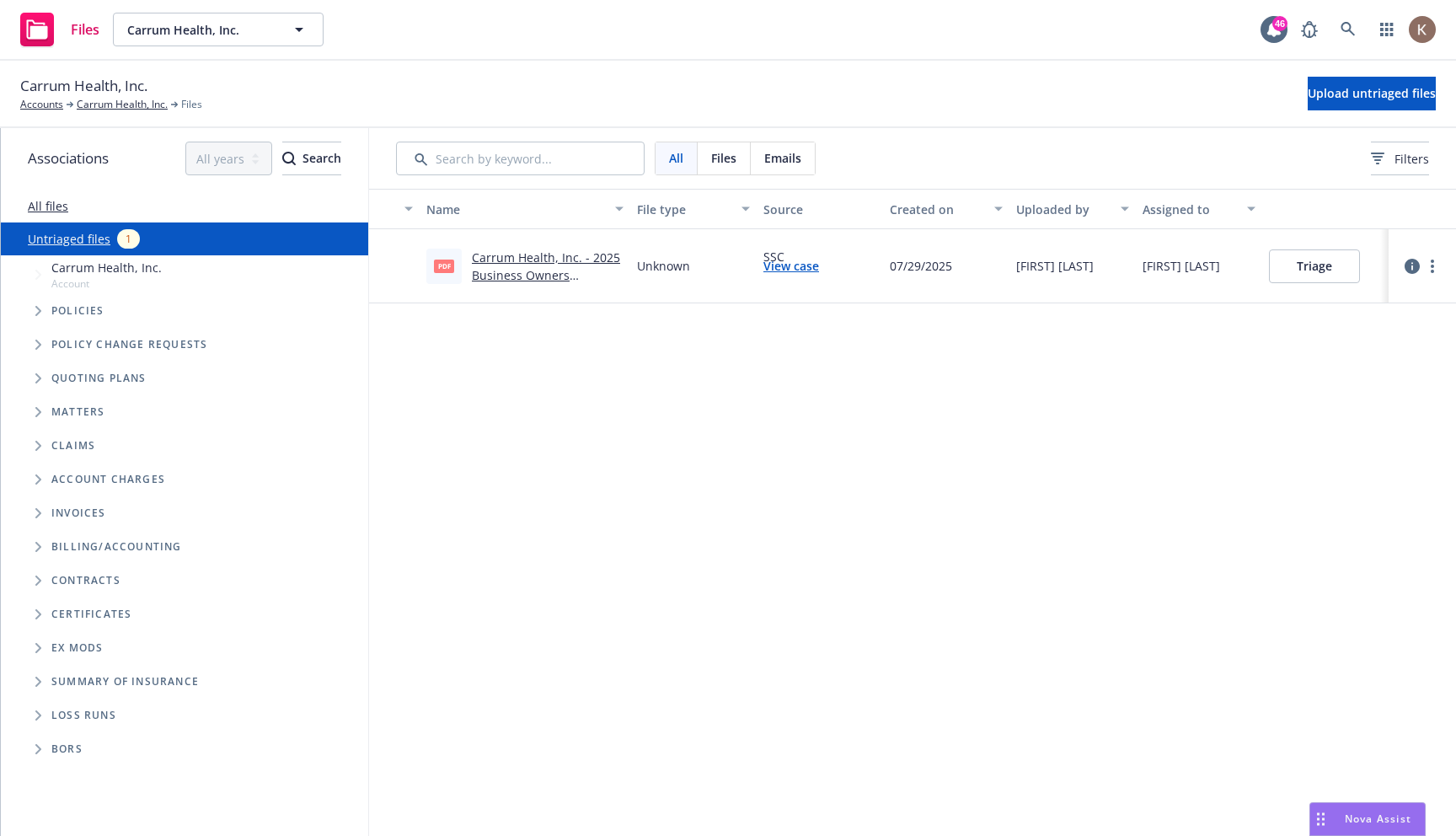 click 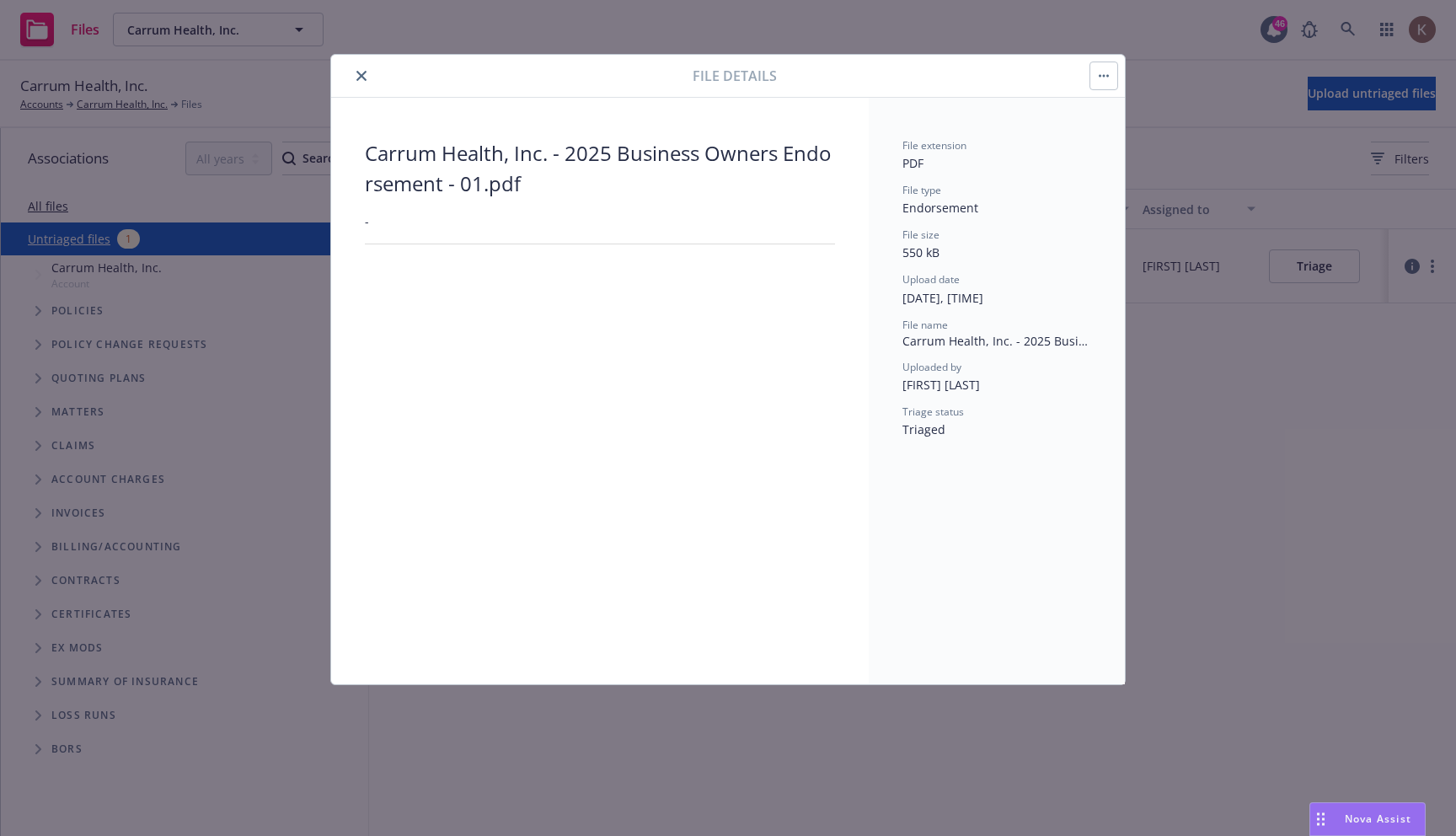 click 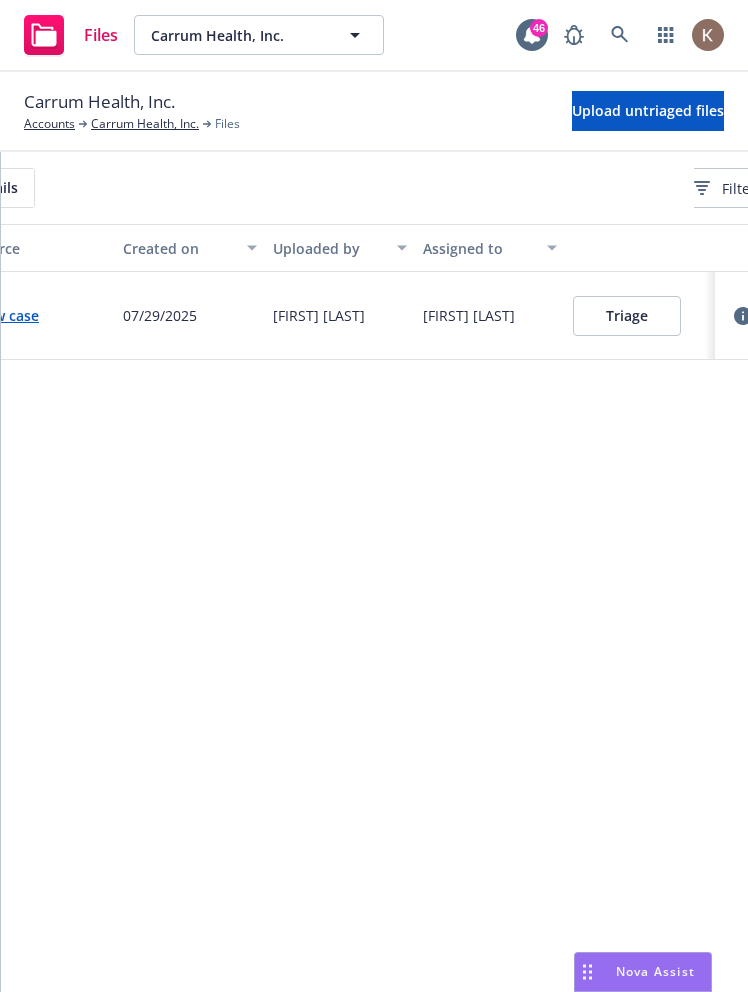 scroll, scrollTop: 0, scrollLeft: 908, axis: horizontal 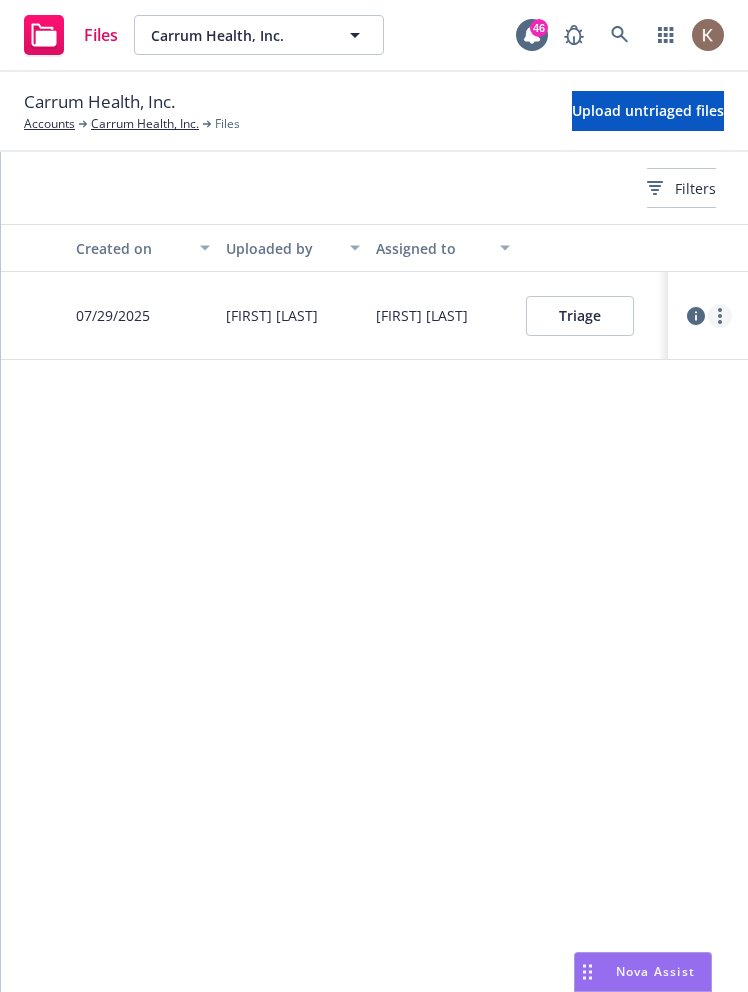 click at bounding box center [720, 316] 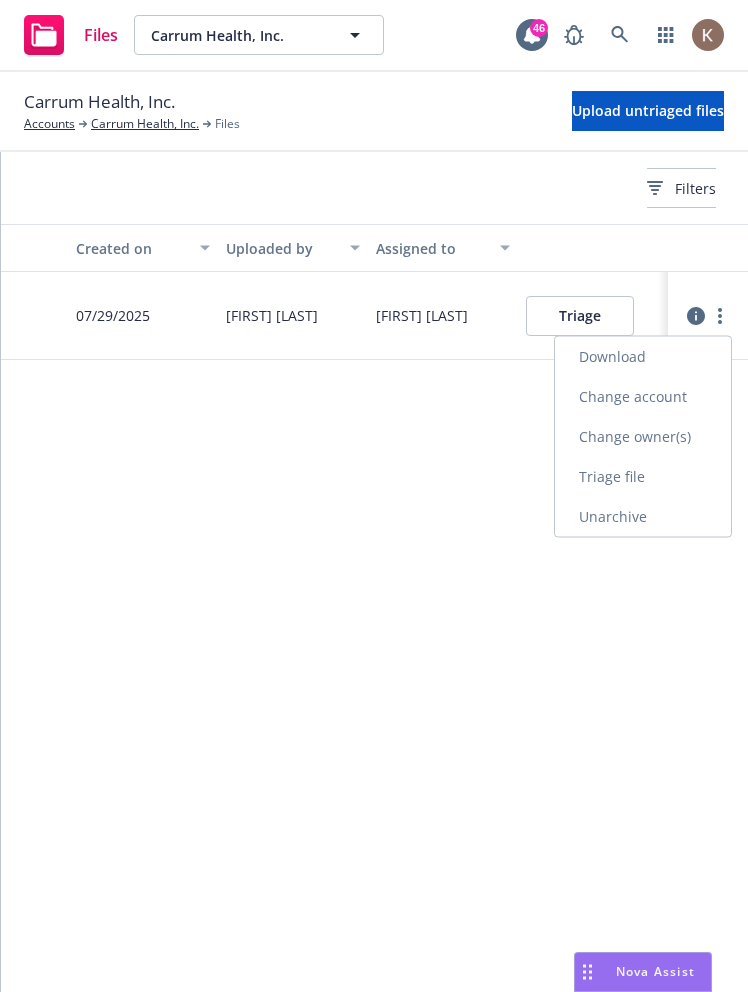 click on "Name File type Source Created on Uploaded by Assigned to   pdf Carrum Health, Inc. - 2025 Business Owners Endorsement - 01.pdf Unknown SSC View case 07/29/2025 Jagadish Babu Sarah Rocha Triage" at bounding box center [103, 608] 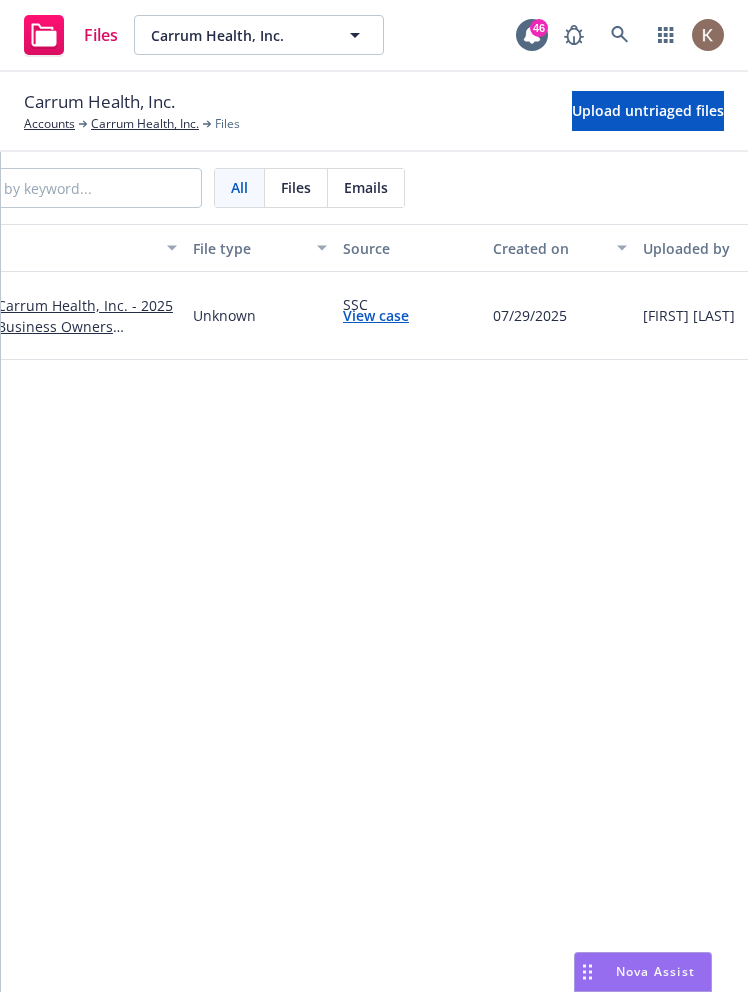 scroll, scrollTop: 0, scrollLeft: 0, axis: both 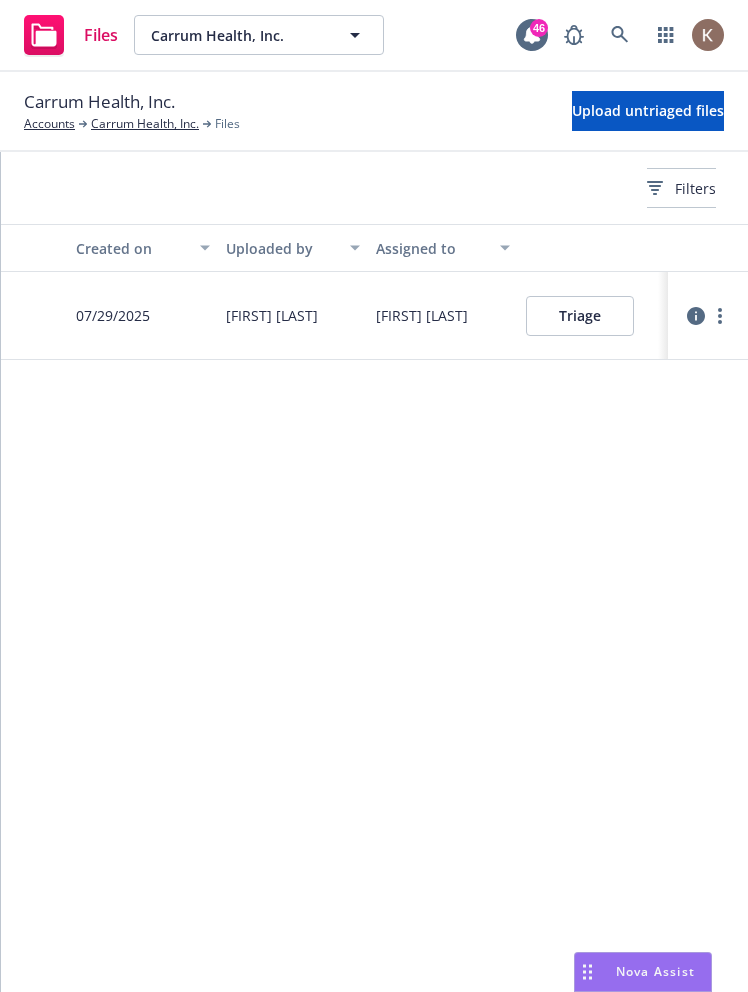 click at bounding box center (708, 316) 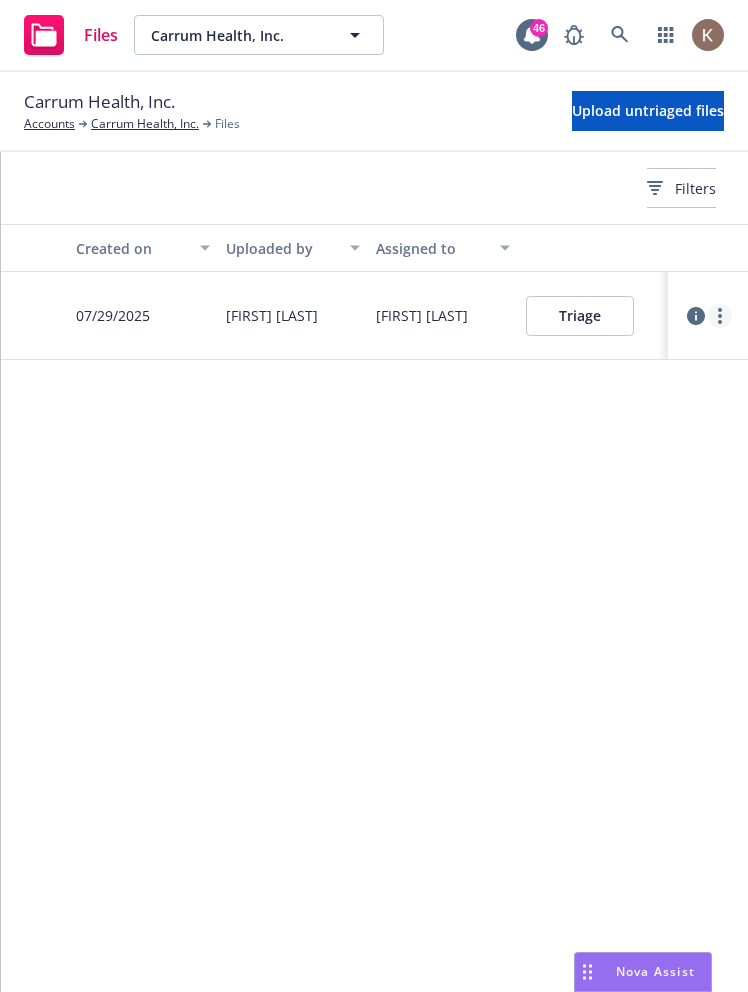 click 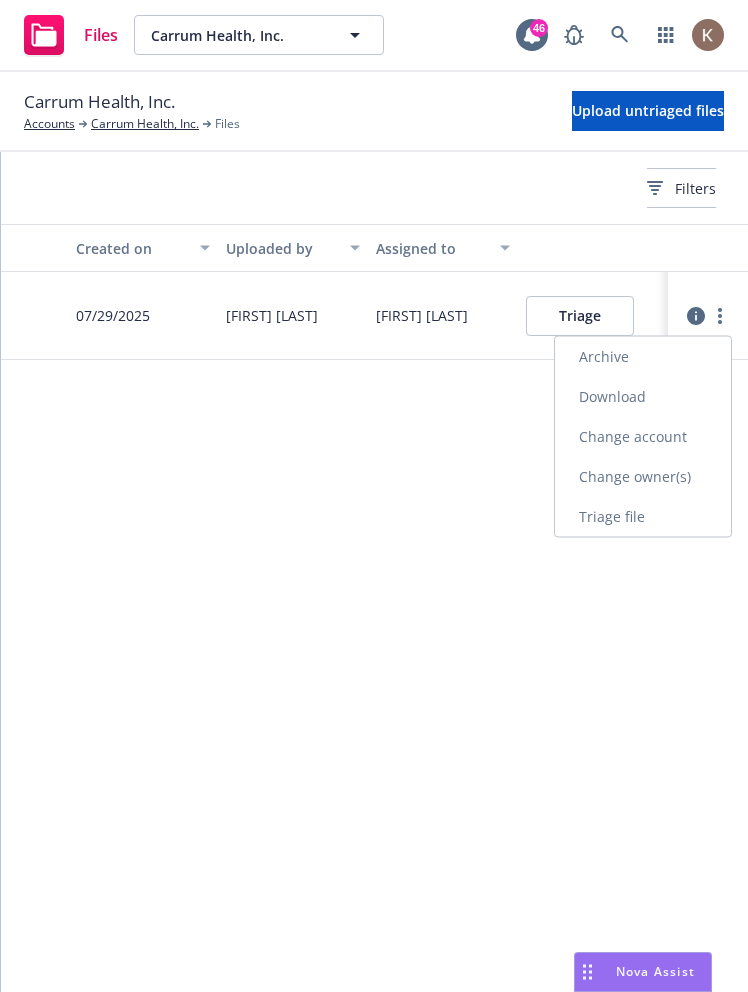 click on "Archive" at bounding box center (643, 357) 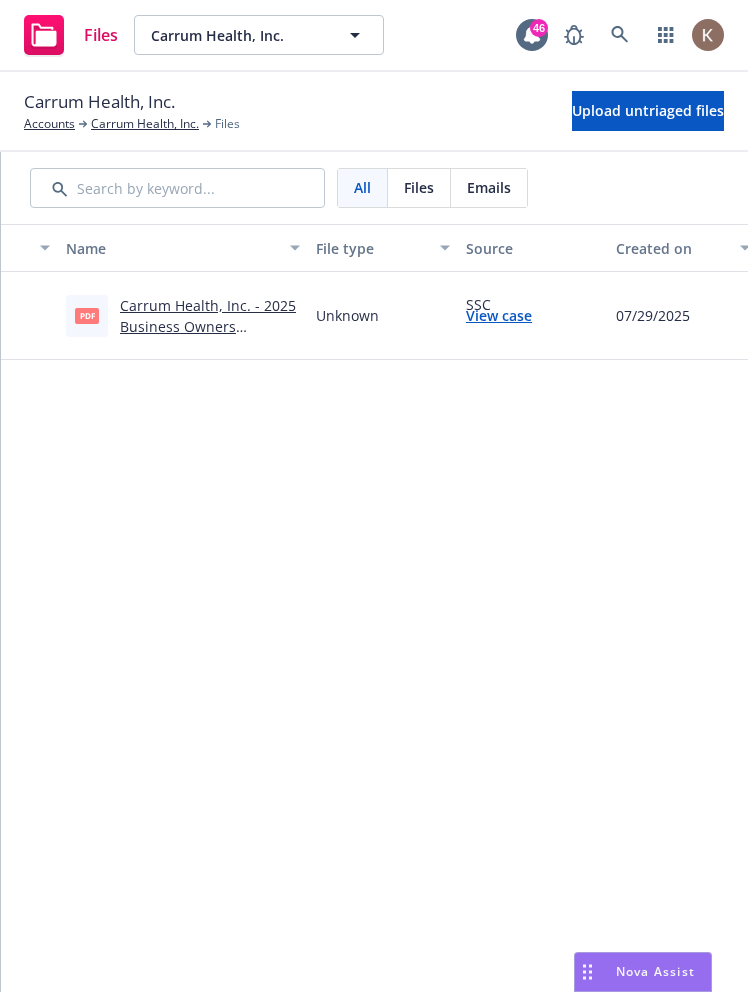scroll, scrollTop: 0, scrollLeft: 0, axis: both 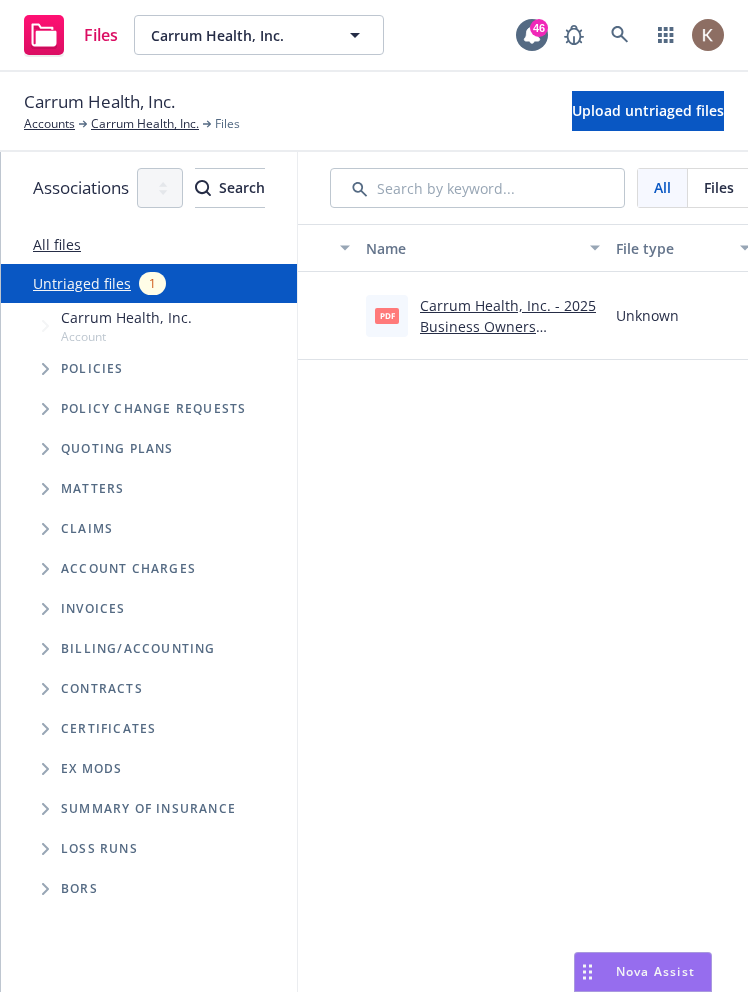 click on "pdf Carrum Health, Inc. - 2025 Business Owners Endorsement - 01.pdf" at bounding box center [483, 316] 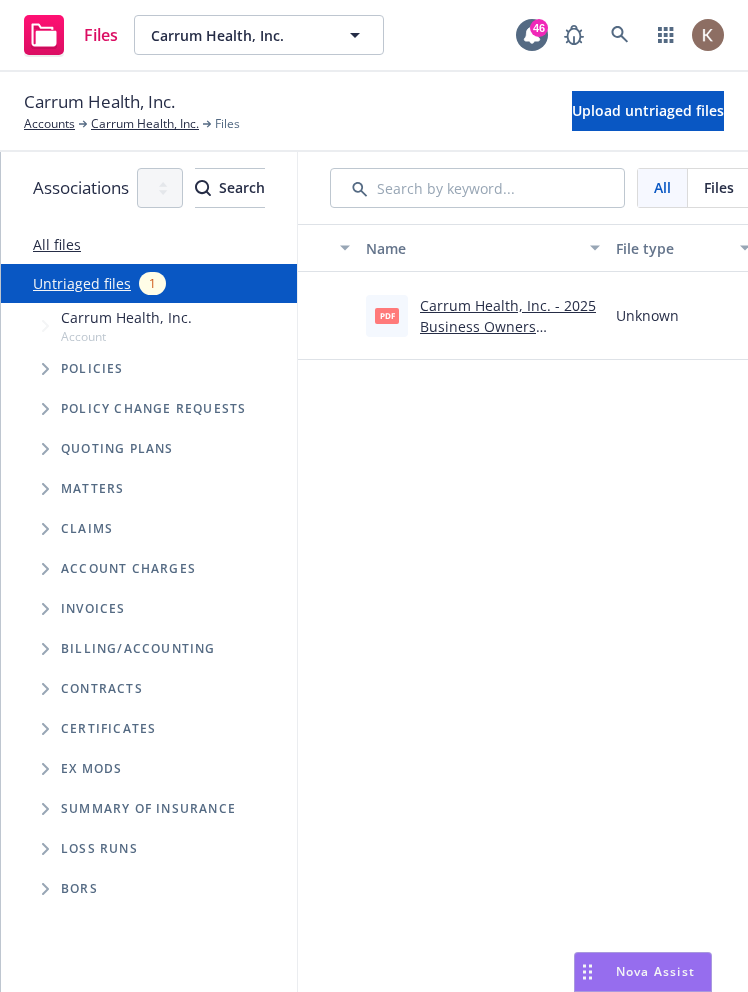 click on "Name File type Source Created on Uploaded by Assigned to   pdf Carrum Health, Inc. - 2025 Business Owners Endorsement - 01.pdf Unknown SSC View case 07/29/2025 Jagadish Babu Sarah Rocha Triage" at bounding box center [943, 608] 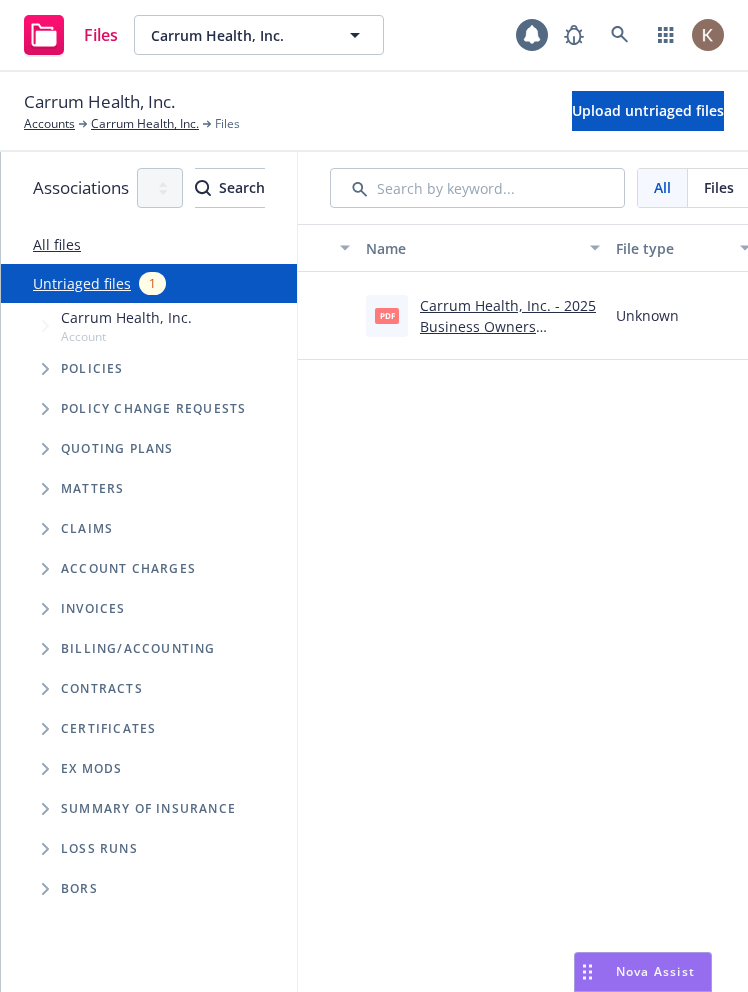 scroll, scrollTop: 0, scrollLeft: 0, axis: both 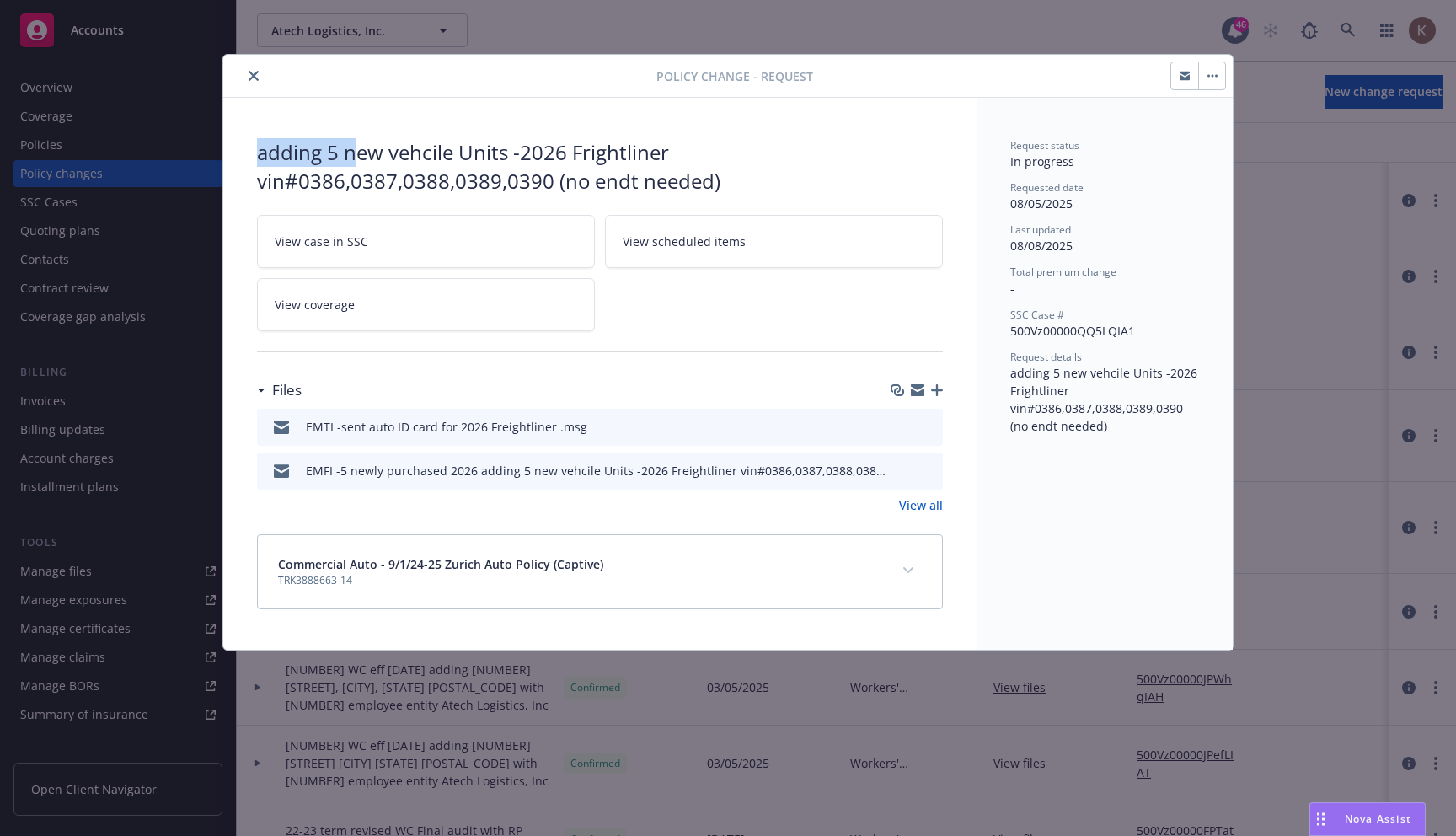 drag, startPoint x: 356, startPoint y: 145, endPoint x: 672, endPoint y: 123, distance: 316.7649 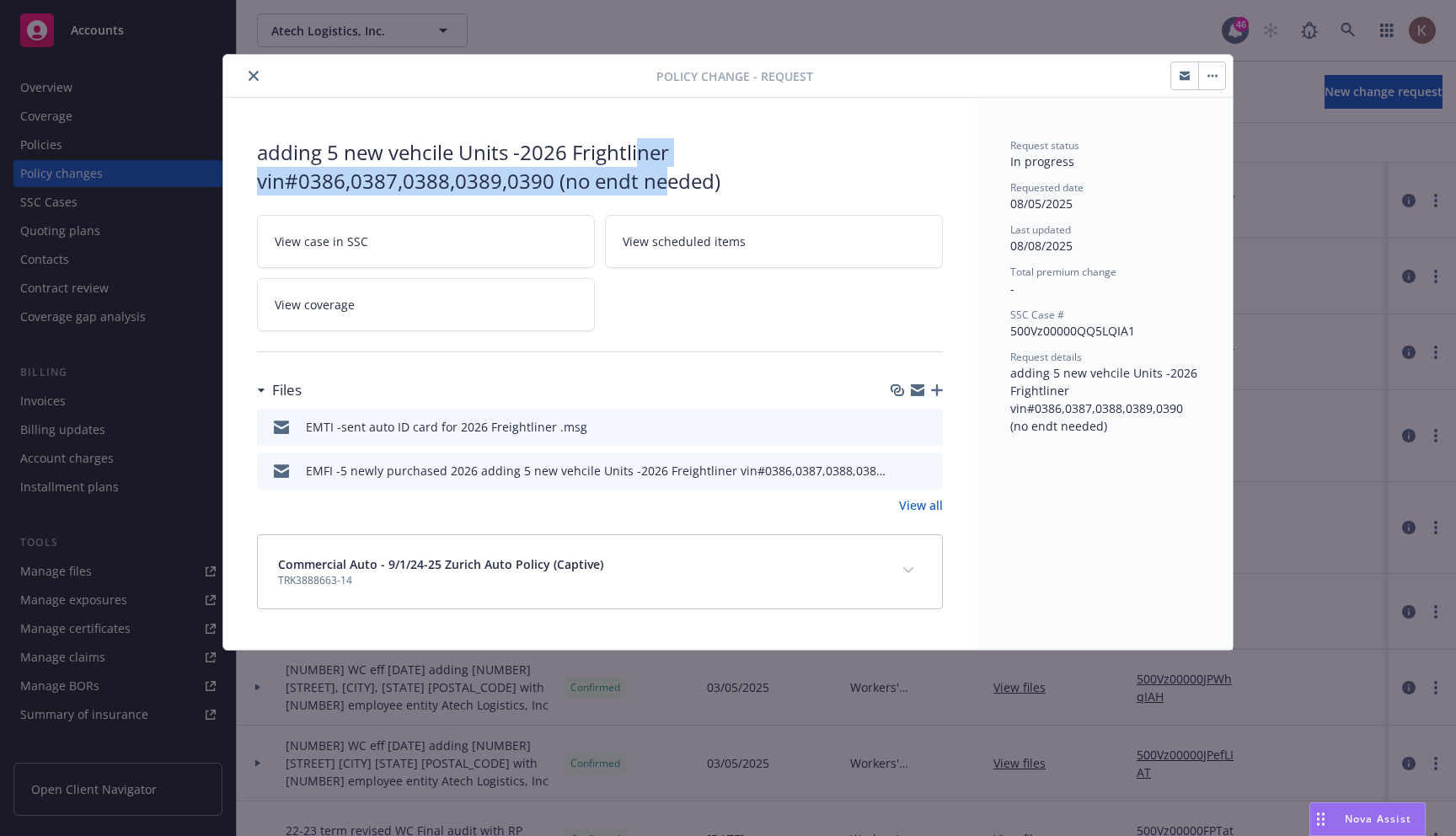 drag, startPoint x: 634, startPoint y: 157, endPoint x: 662, endPoint y: 182, distance: 37.536649 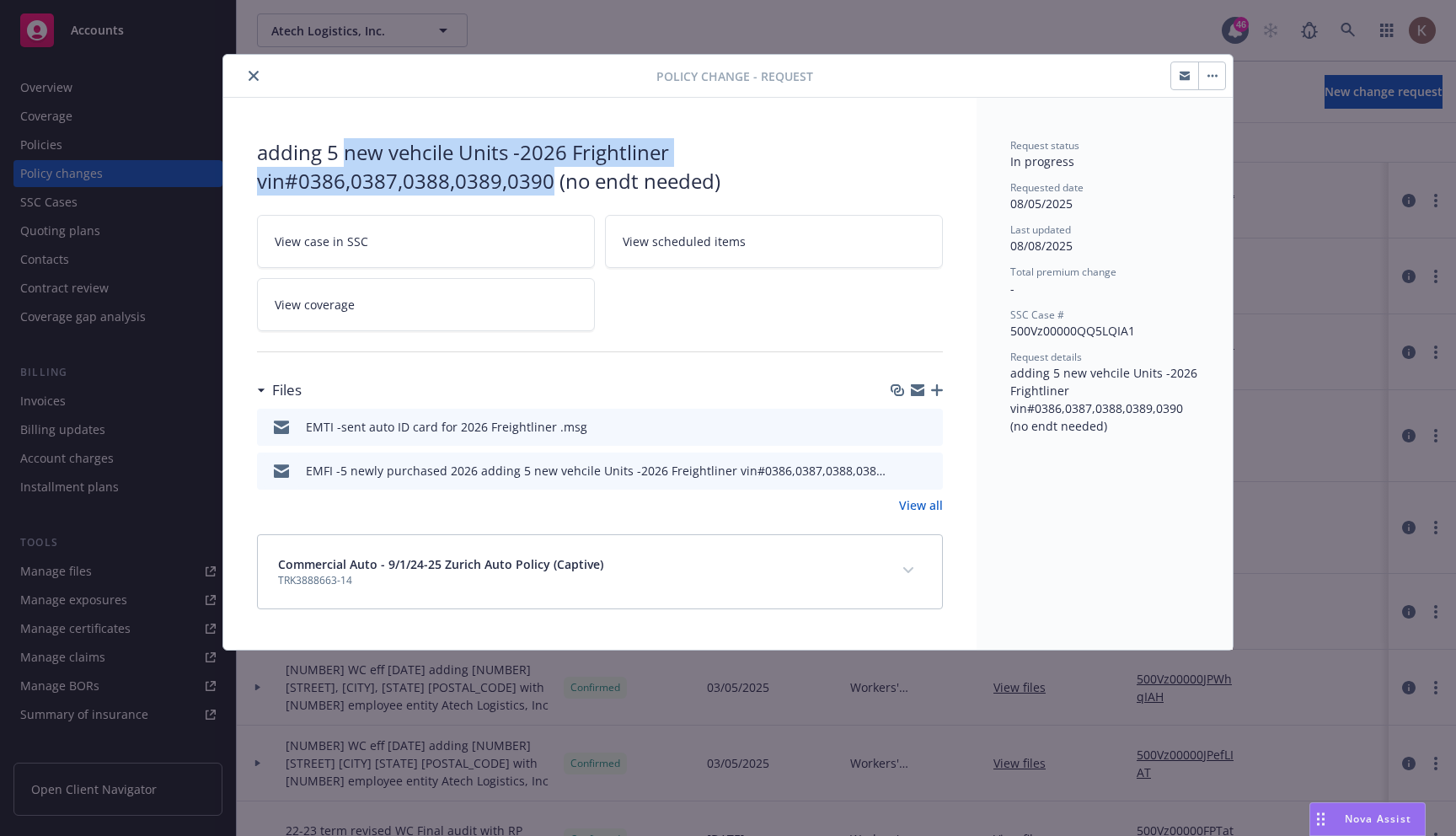 drag, startPoint x: 349, startPoint y: 159, endPoint x: 547, endPoint y: 171, distance: 198.3633 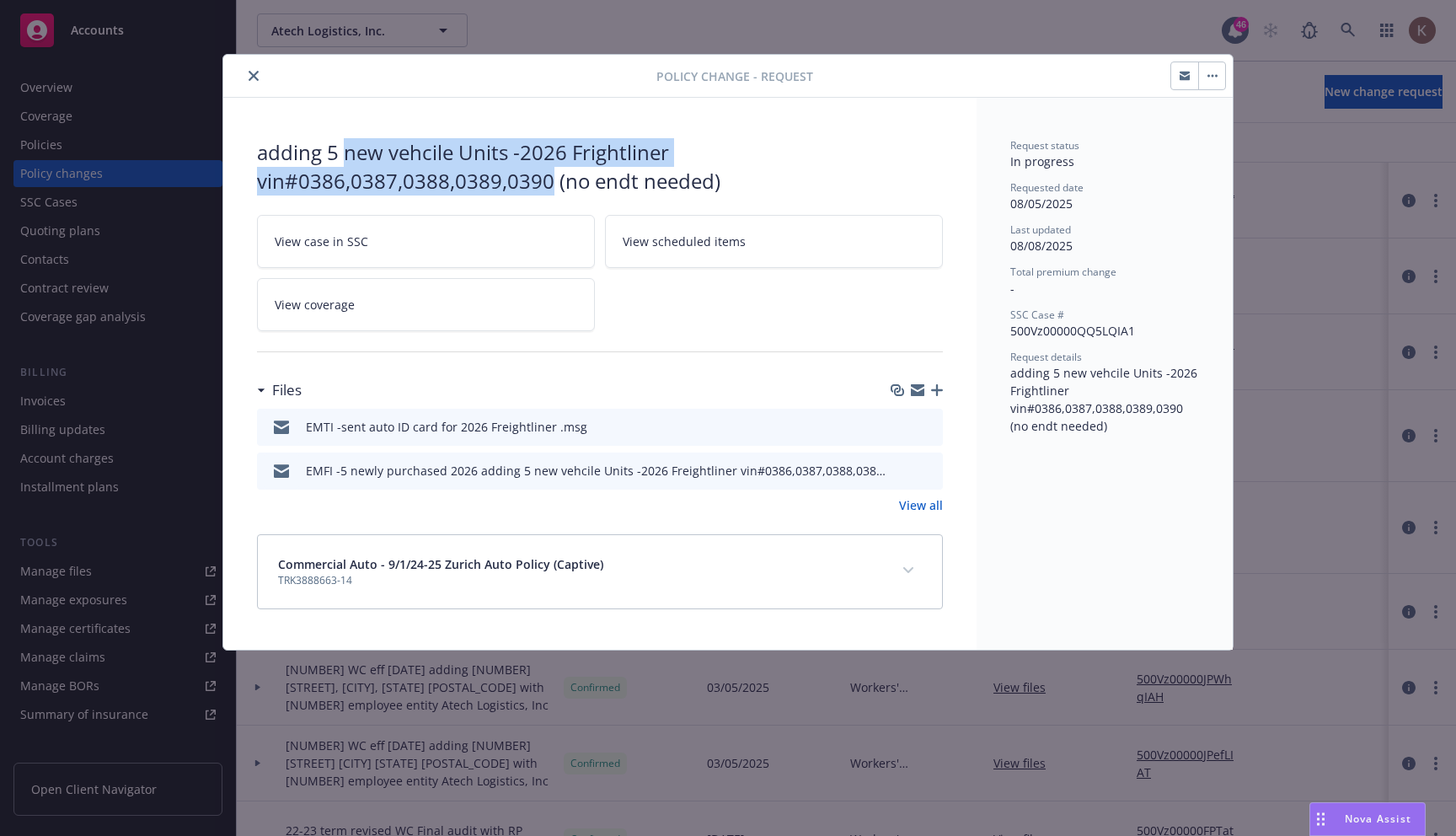 click on "View all" at bounding box center (921, 505) 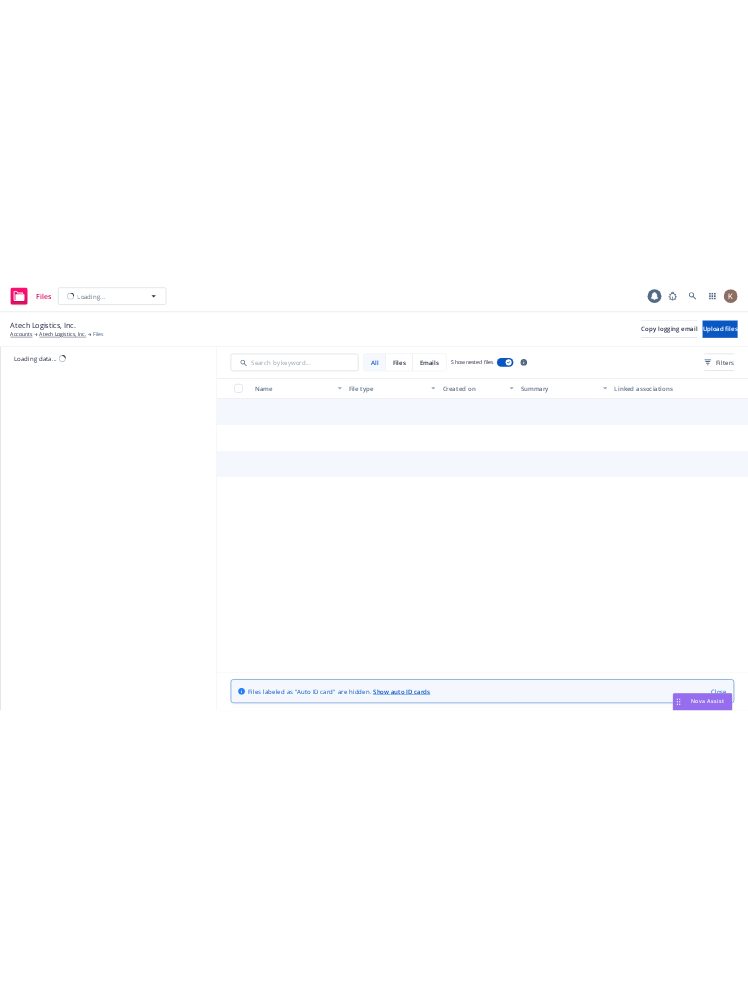 scroll, scrollTop: 0, scrollLeft: 0, axis: both 